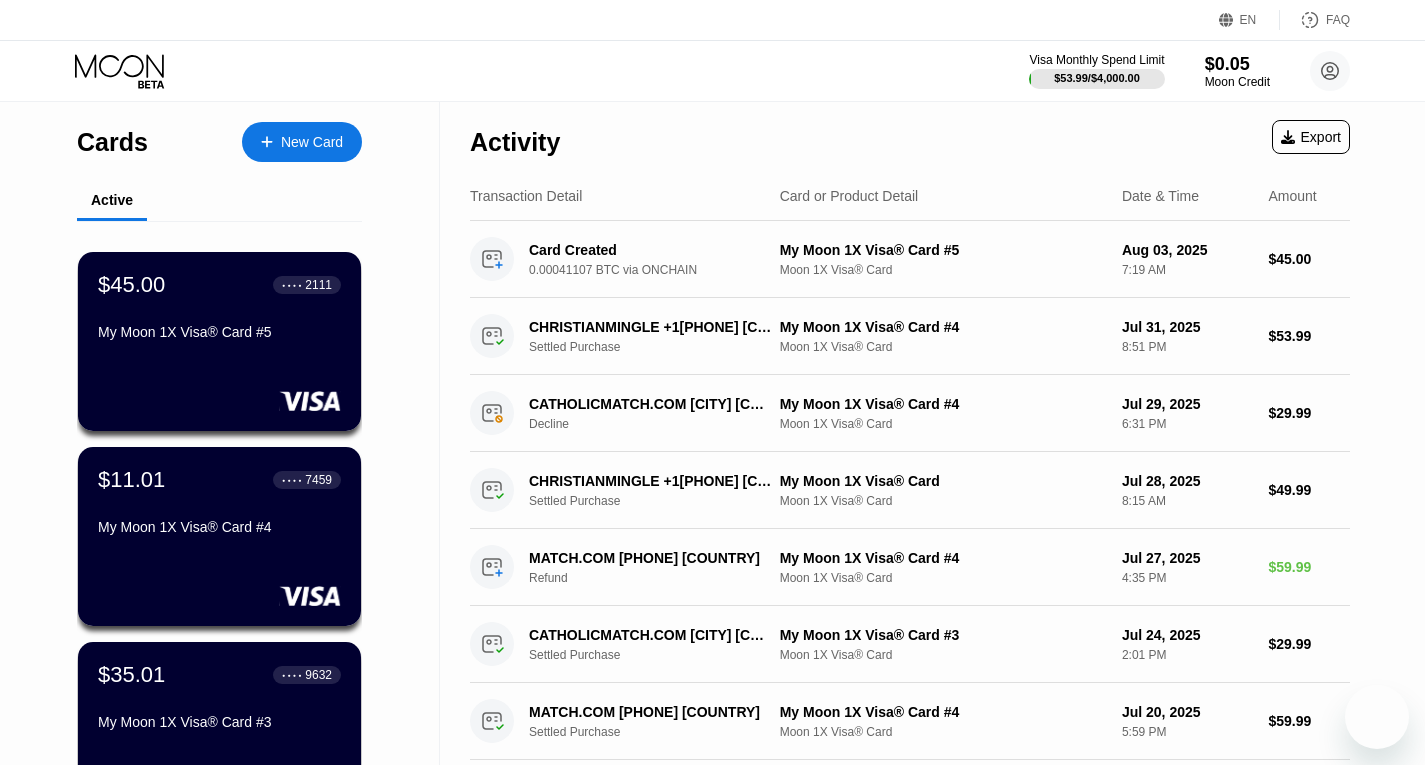 scroll, scrollTop: 0, scrollLeft: 0, axis: both 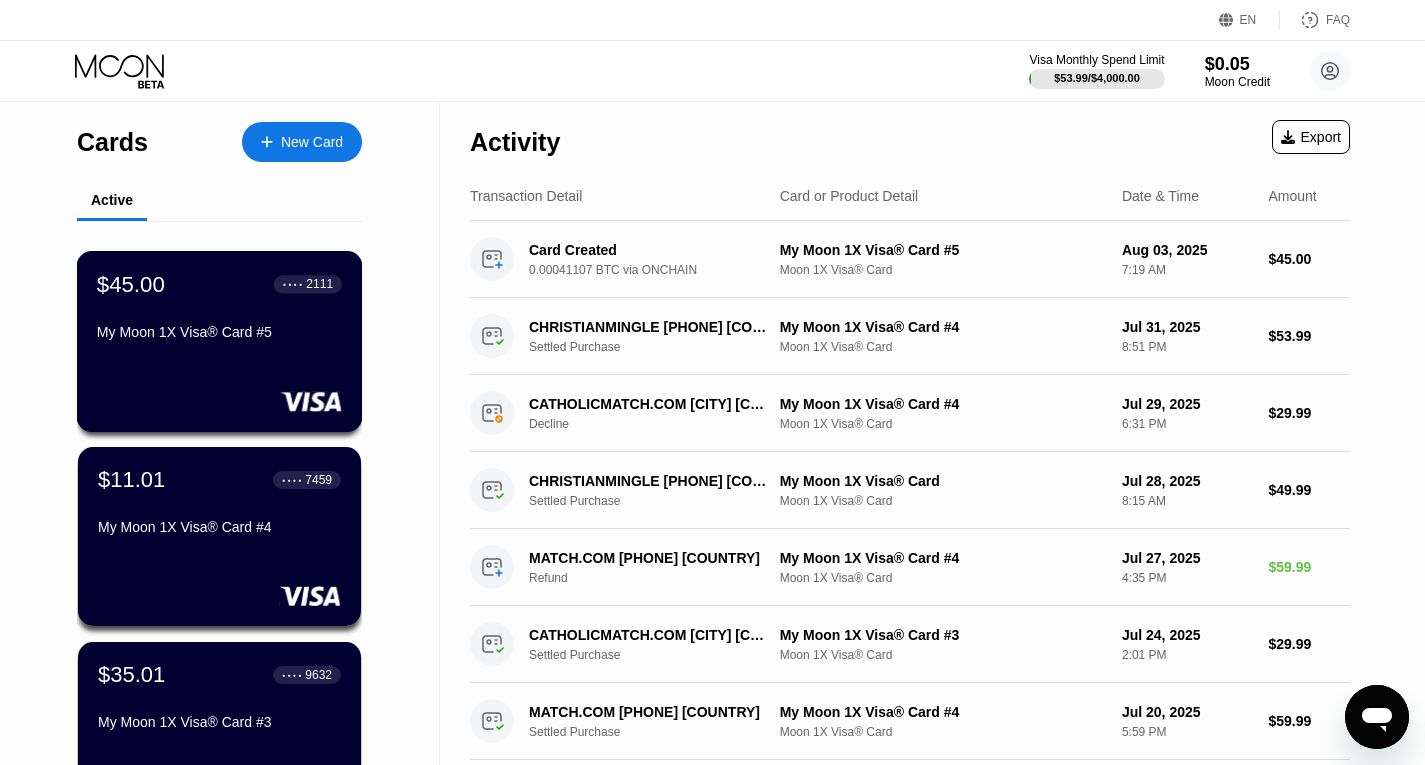 click on "My Moon 1X Visa® Card #5" at bounding box center (219, 336) 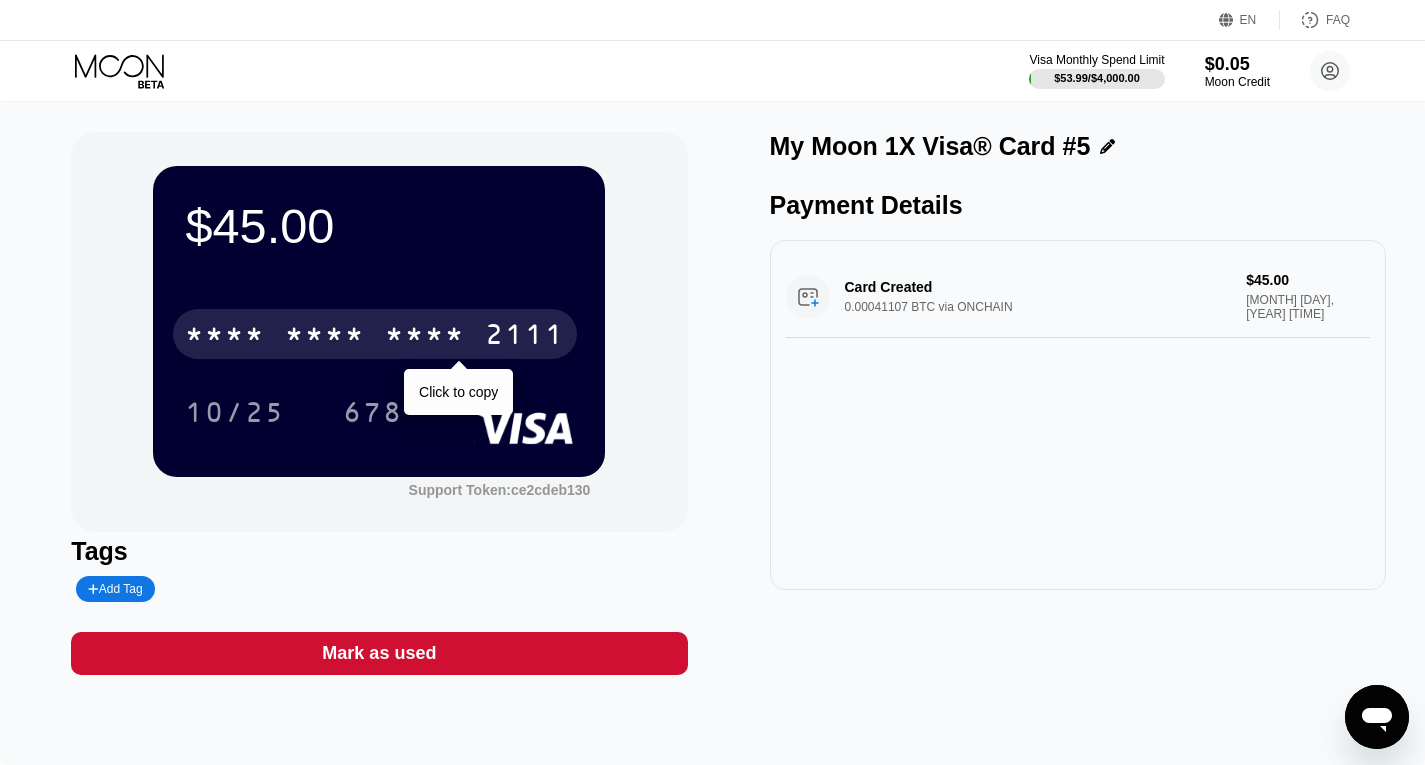 click on "* * * *" at bounding box center [425, 337] 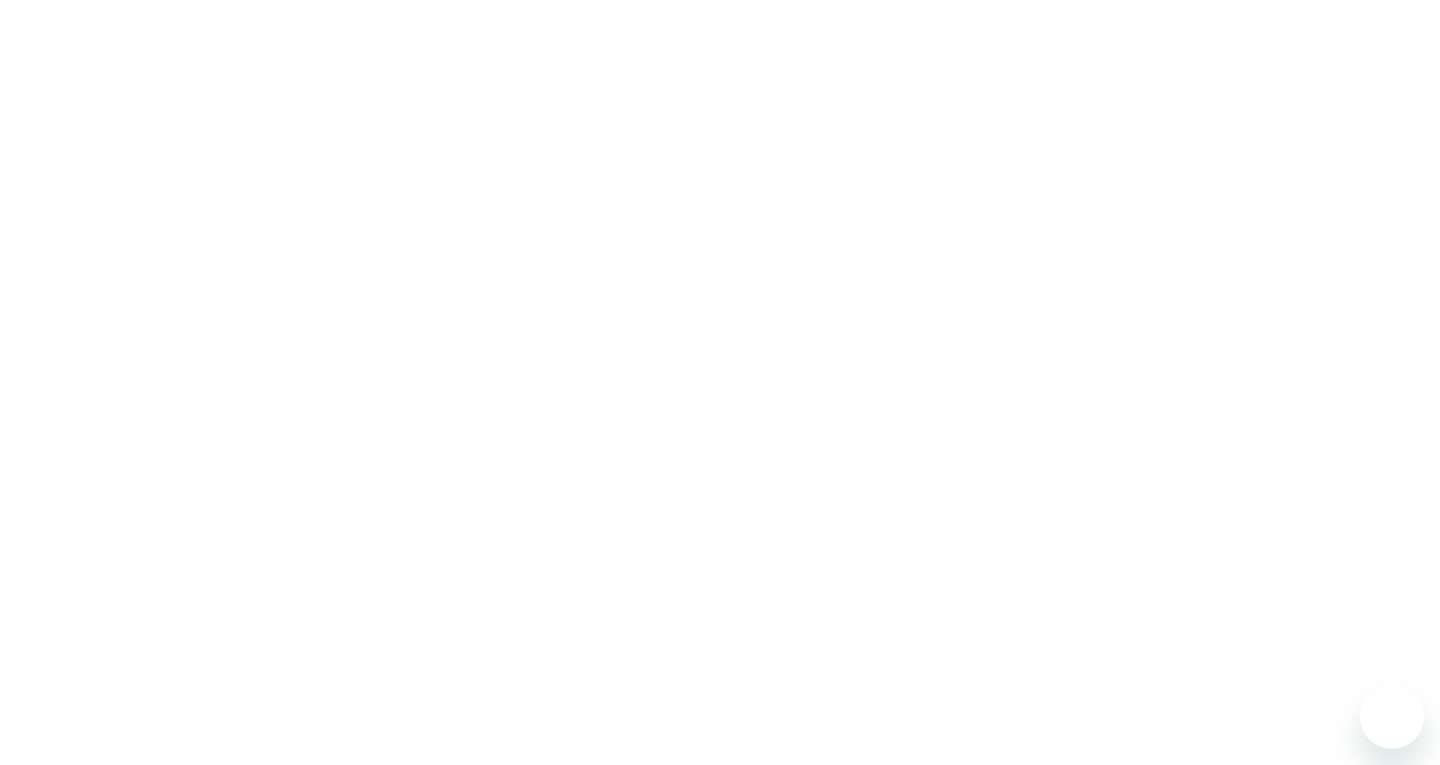 scroll, scrollTop: 0, scrollLeft: 0, axis: both 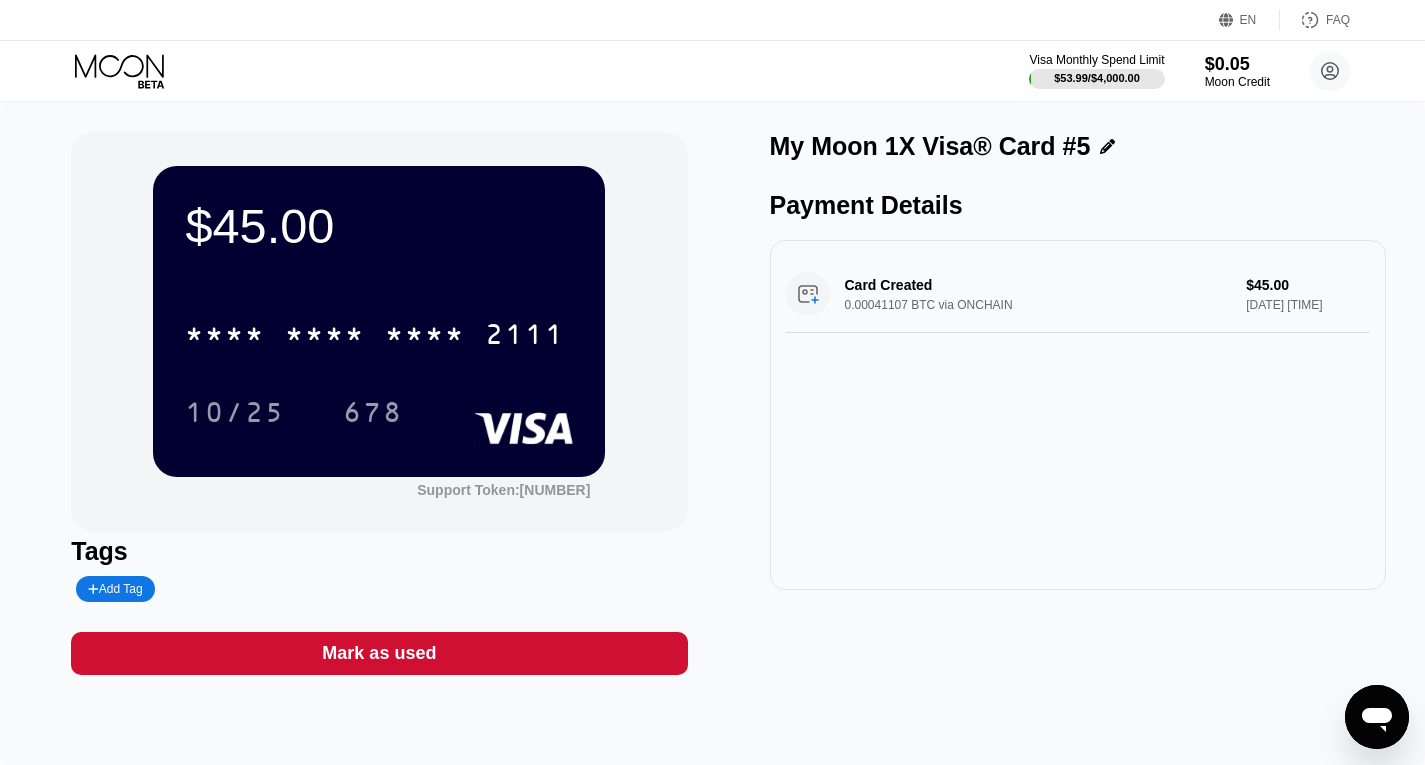 click 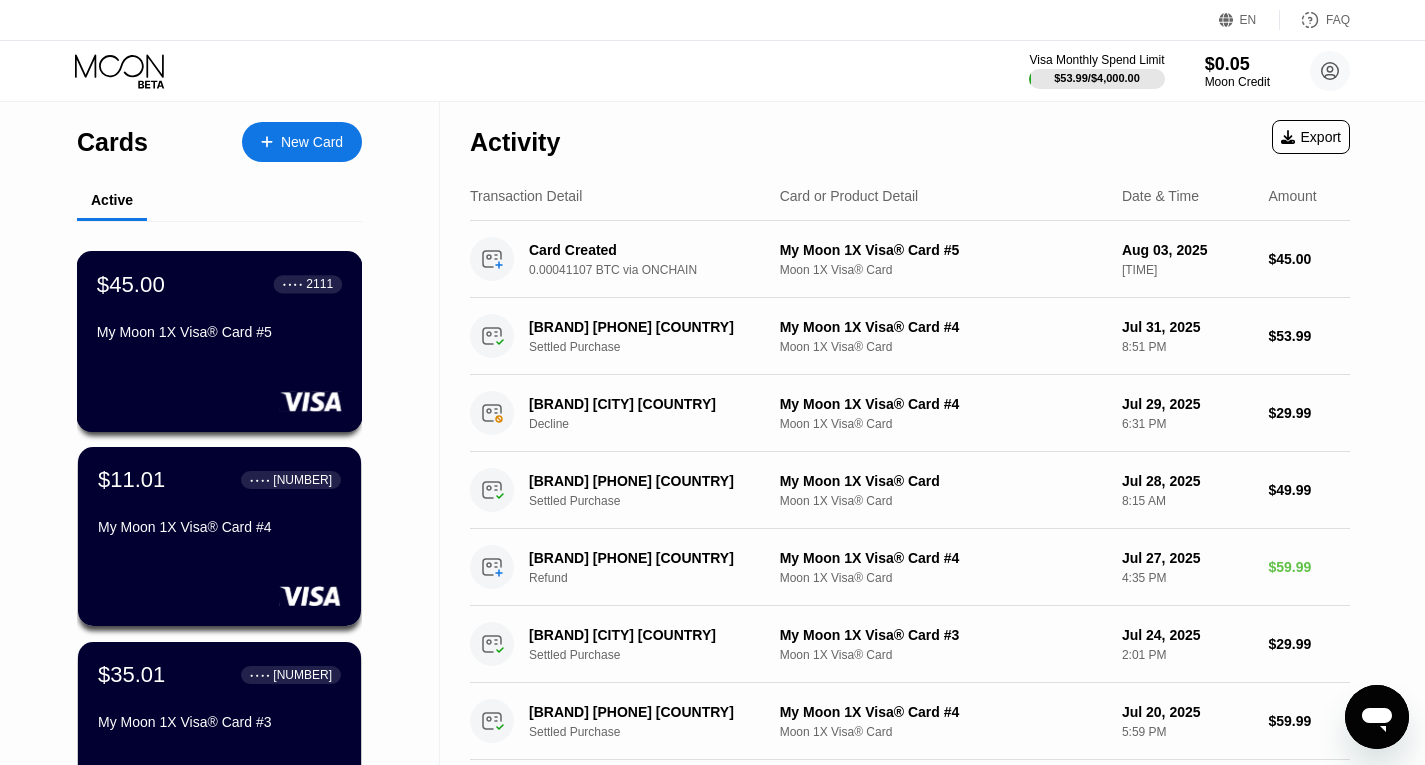 click on "$45.00 ● ● ● ● 2111 My Moon 1X Visa® Card #5" at bounding box center (220, 341) 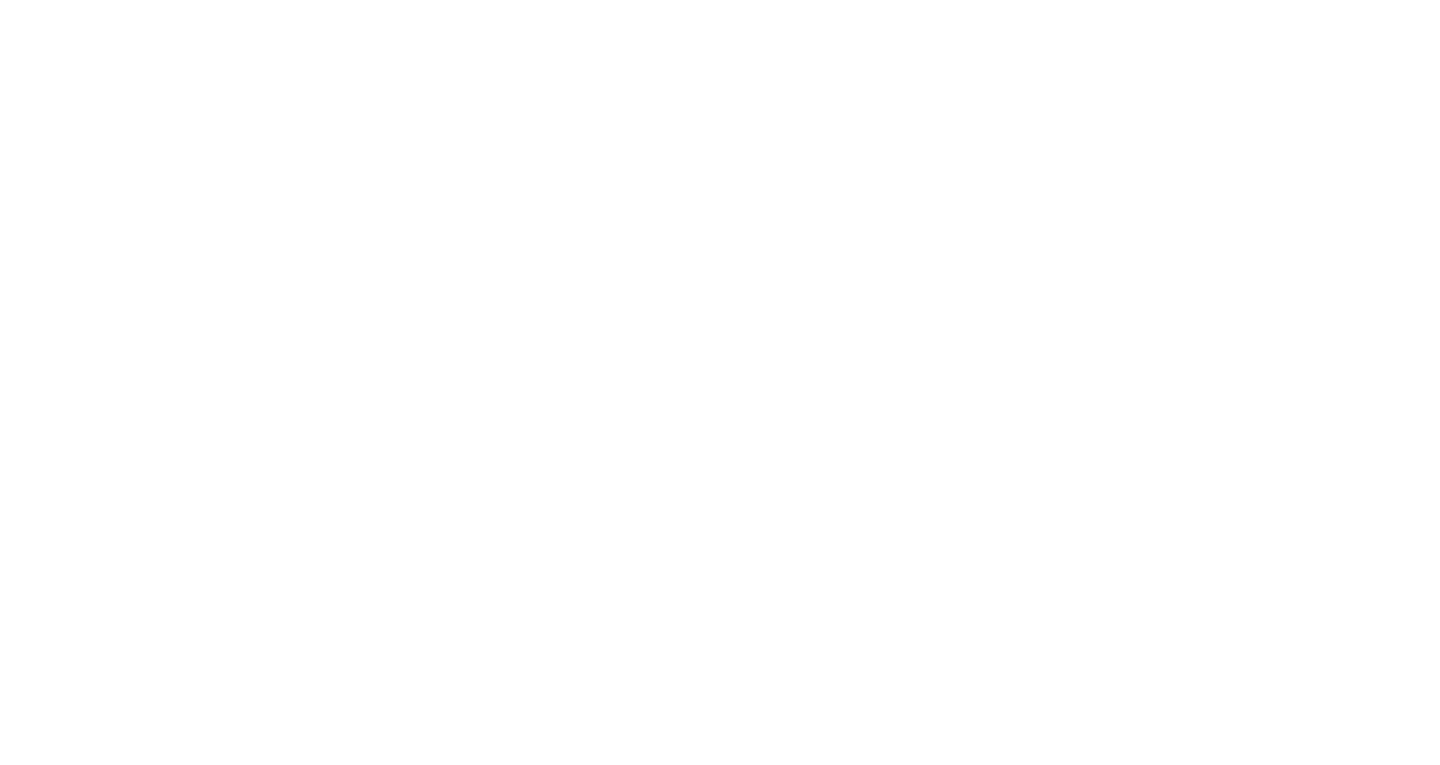 scroll, scrollTop: 0, scrollLeft: 0, axis: both 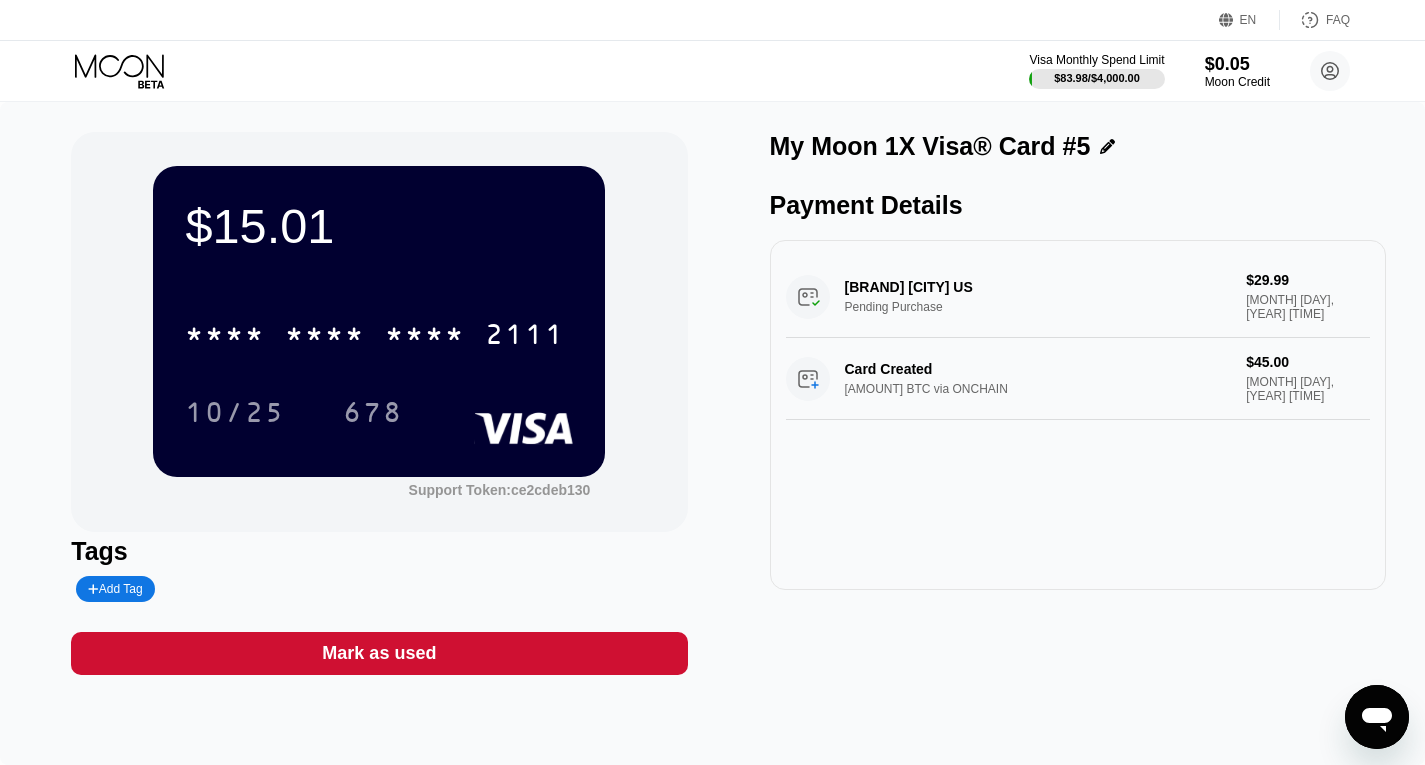 click 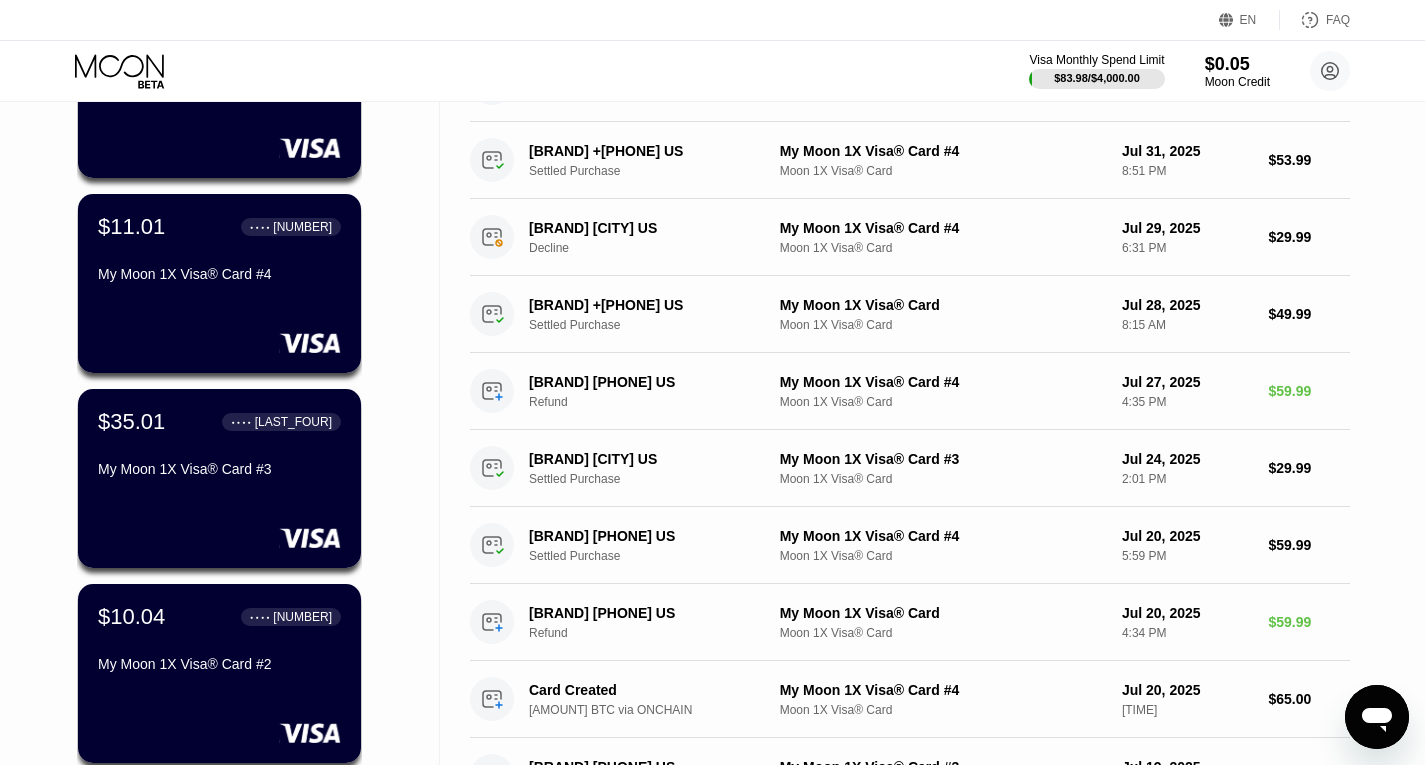 scroll, scrollTop: 206, scrollLeft: 0, axis: vertical 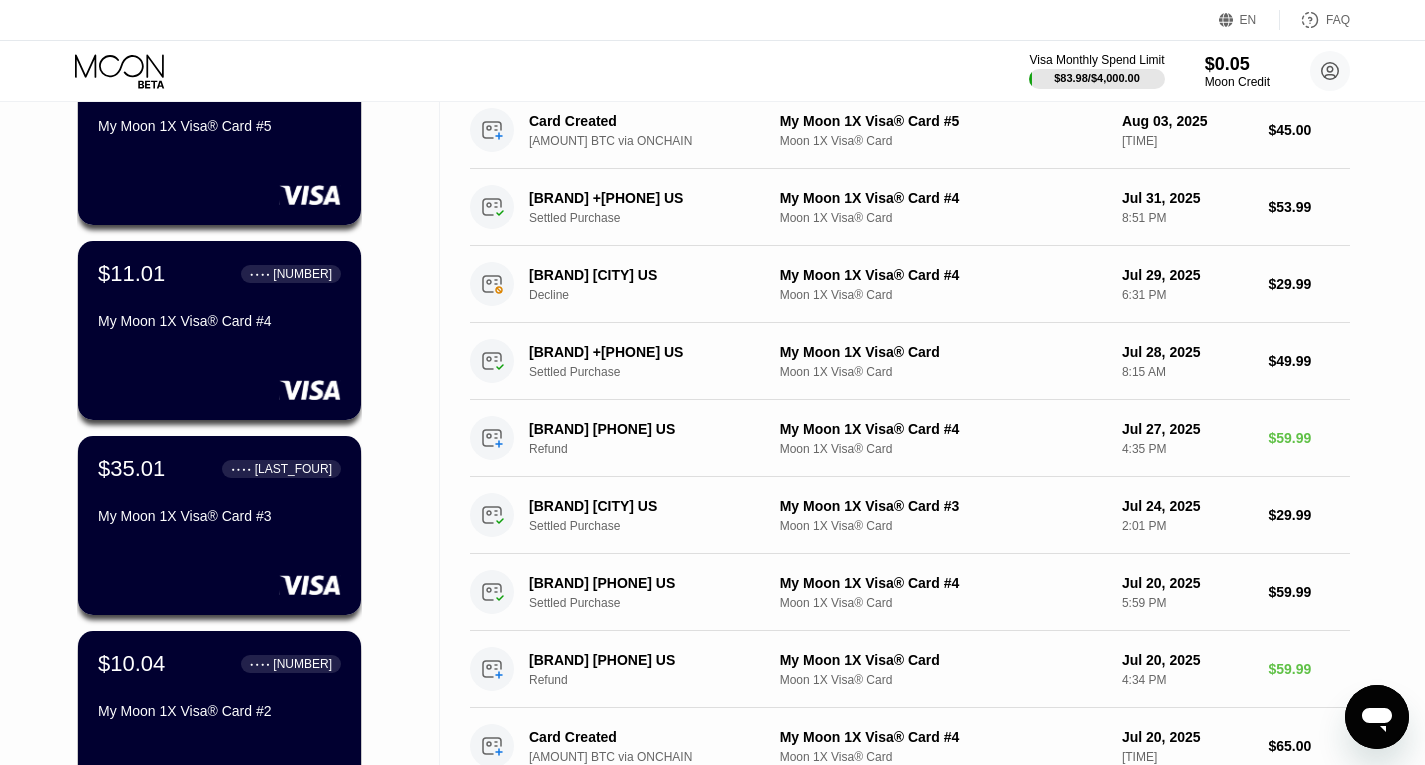 click on "My Moon 1X Visa® Card #3" at bounding box center (219, 516) 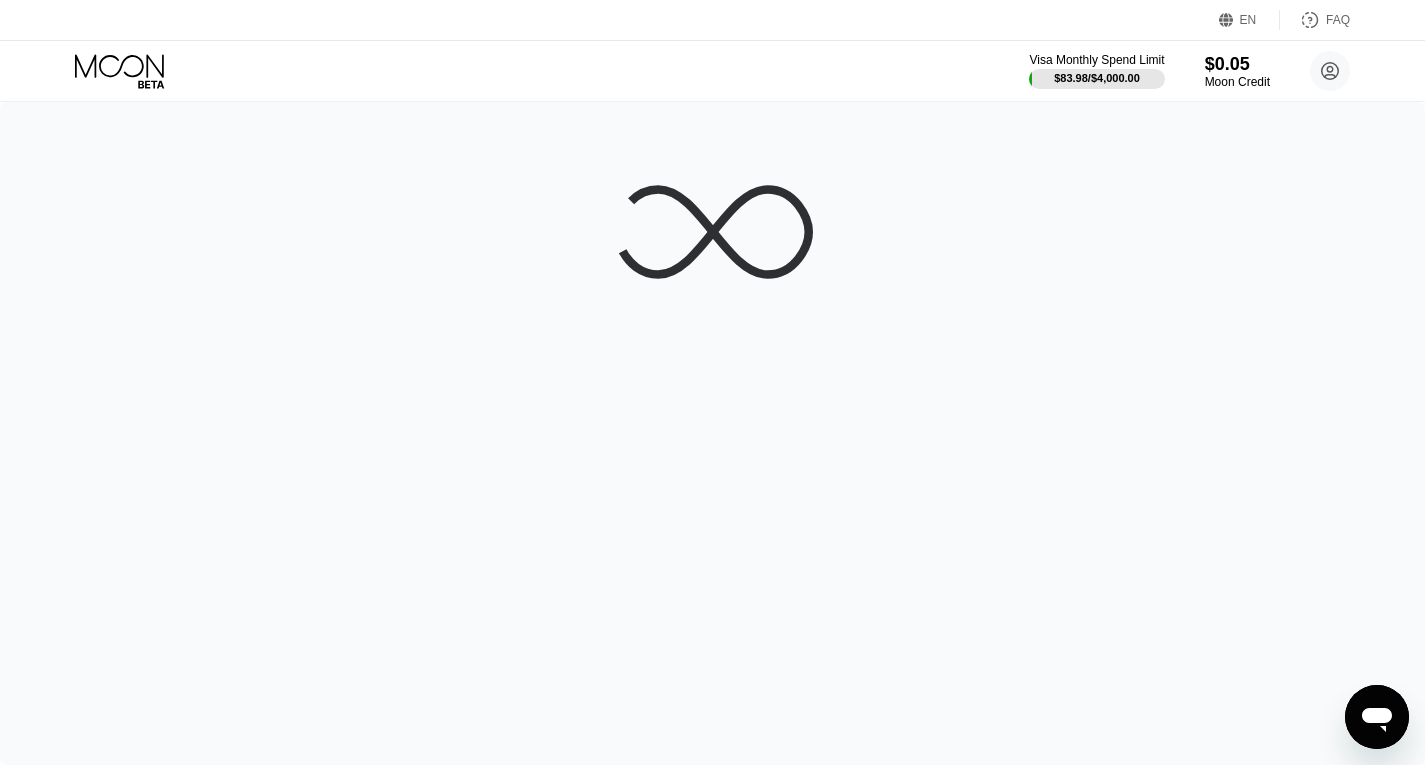 scroll, scrollTop: 0, scrollLeft: 0, axis: both 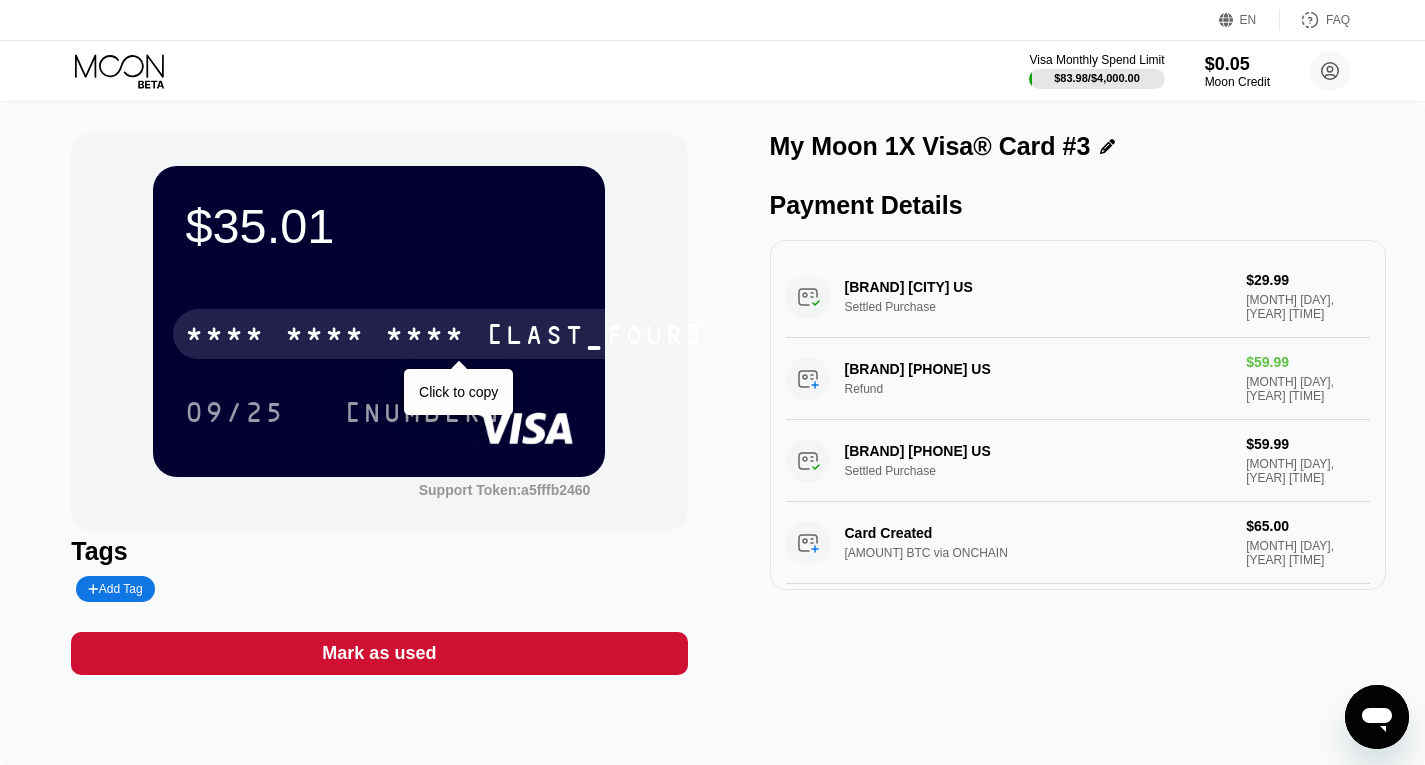 click on "* * * * * * * * * * * * 9632" at bounding box center (445, 334) 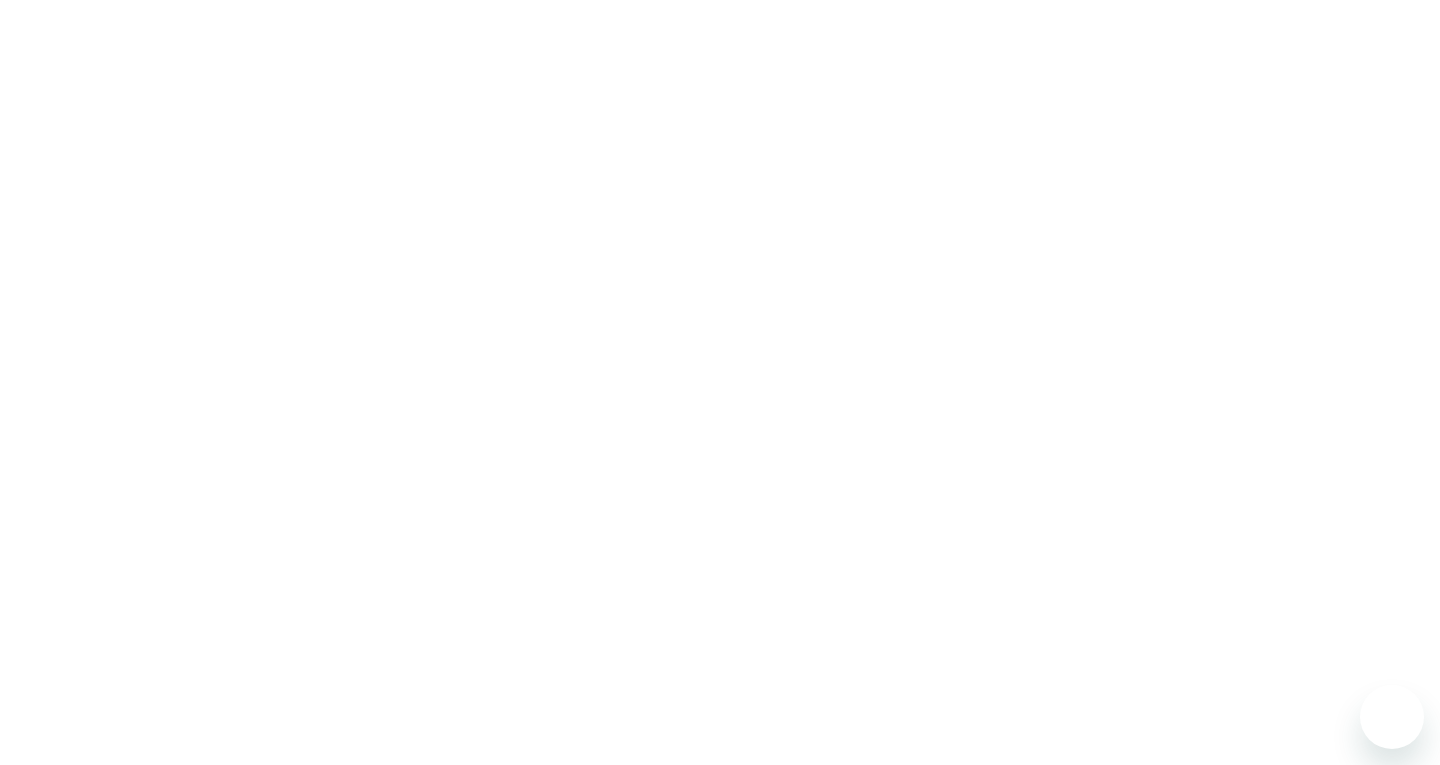 scroll, scrollTop: 0, scrollLeft: 0, axis: both 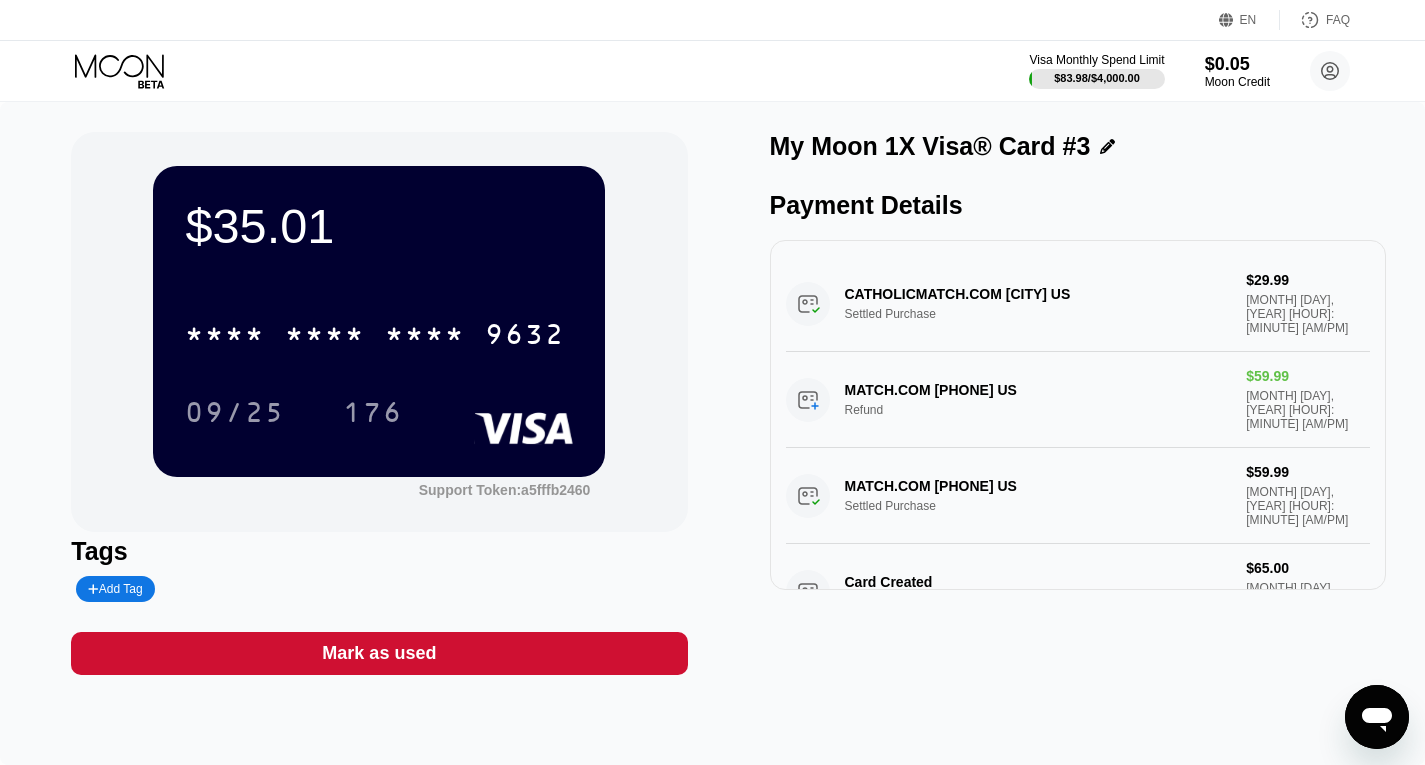 click 